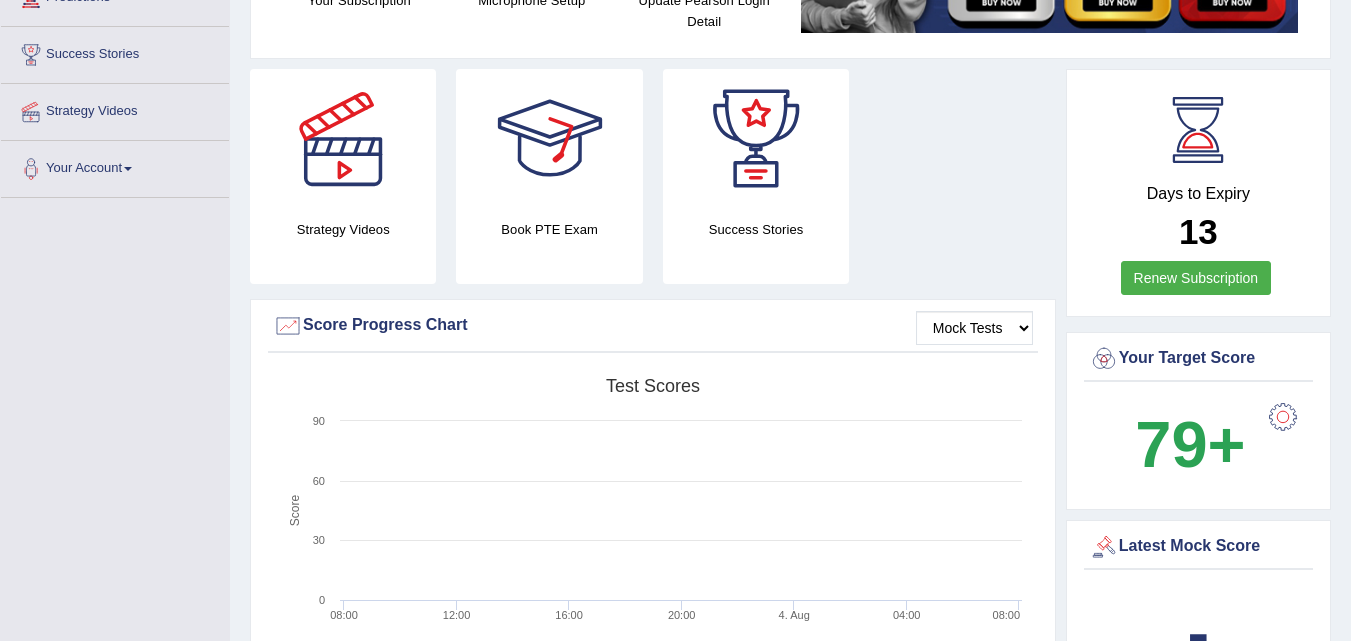 scroll, scrollTop: 300, scrollLeft: 0, axis: vertical 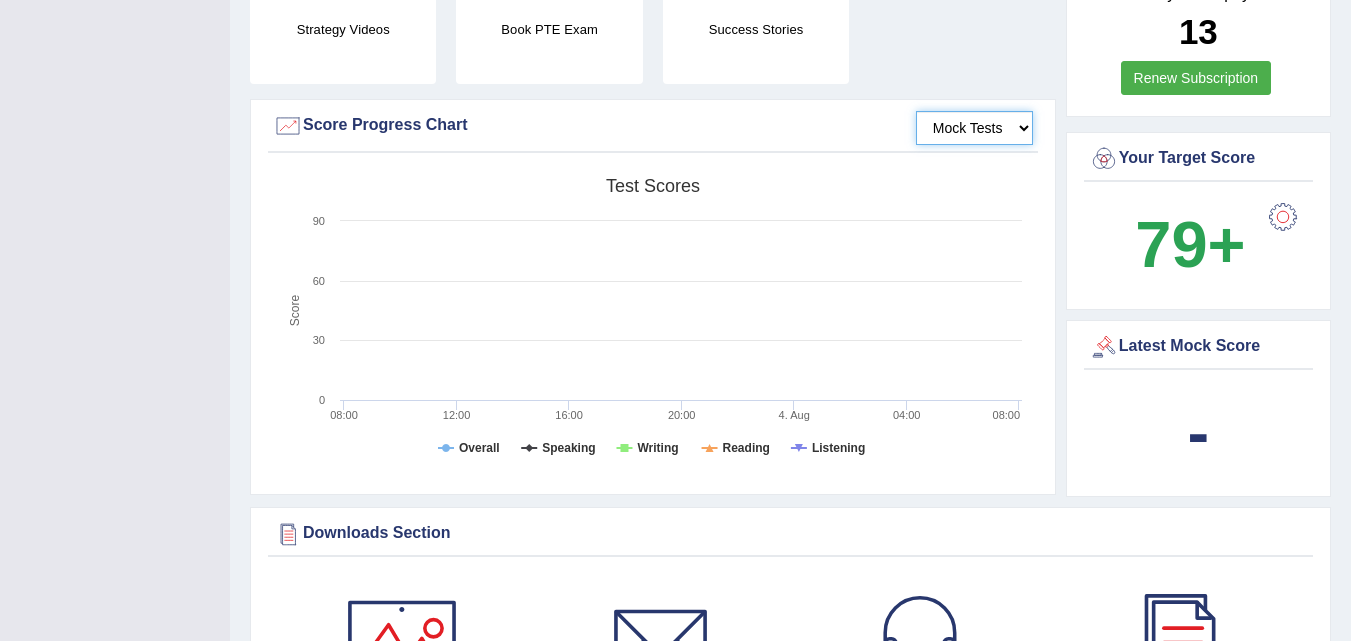 click on "Mock Tests" at bounding box center (974, 128) 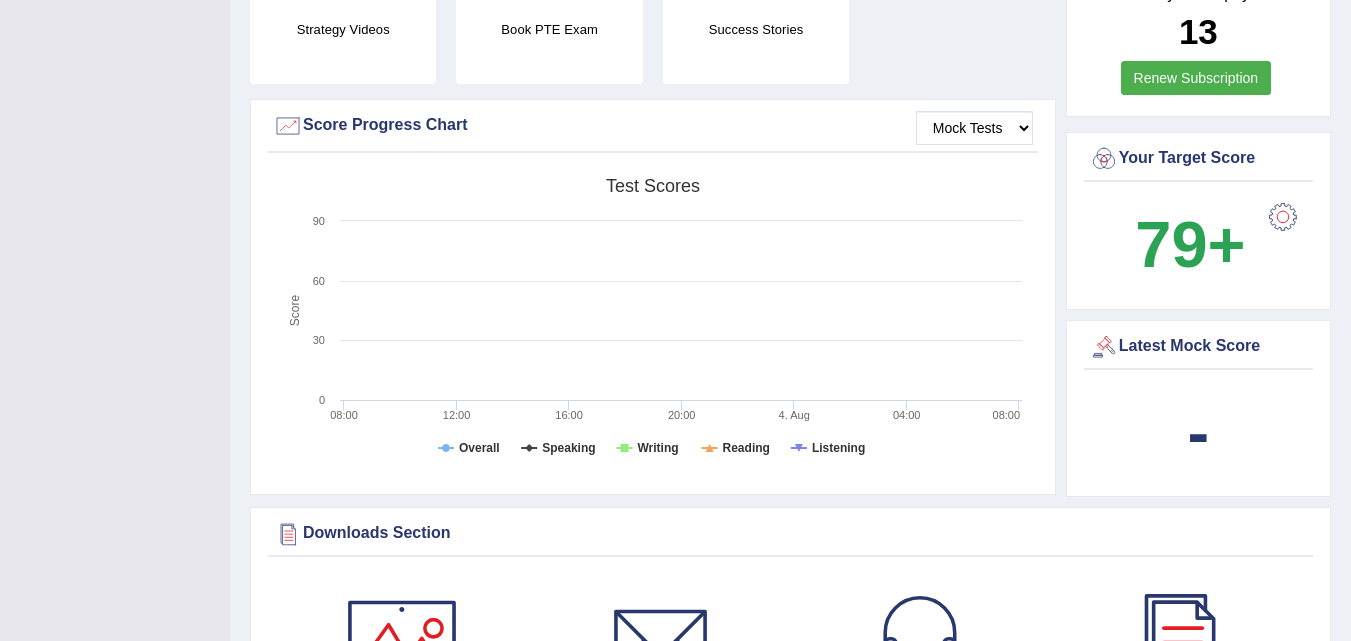 click on "-" at bounding box center (1198, 433) 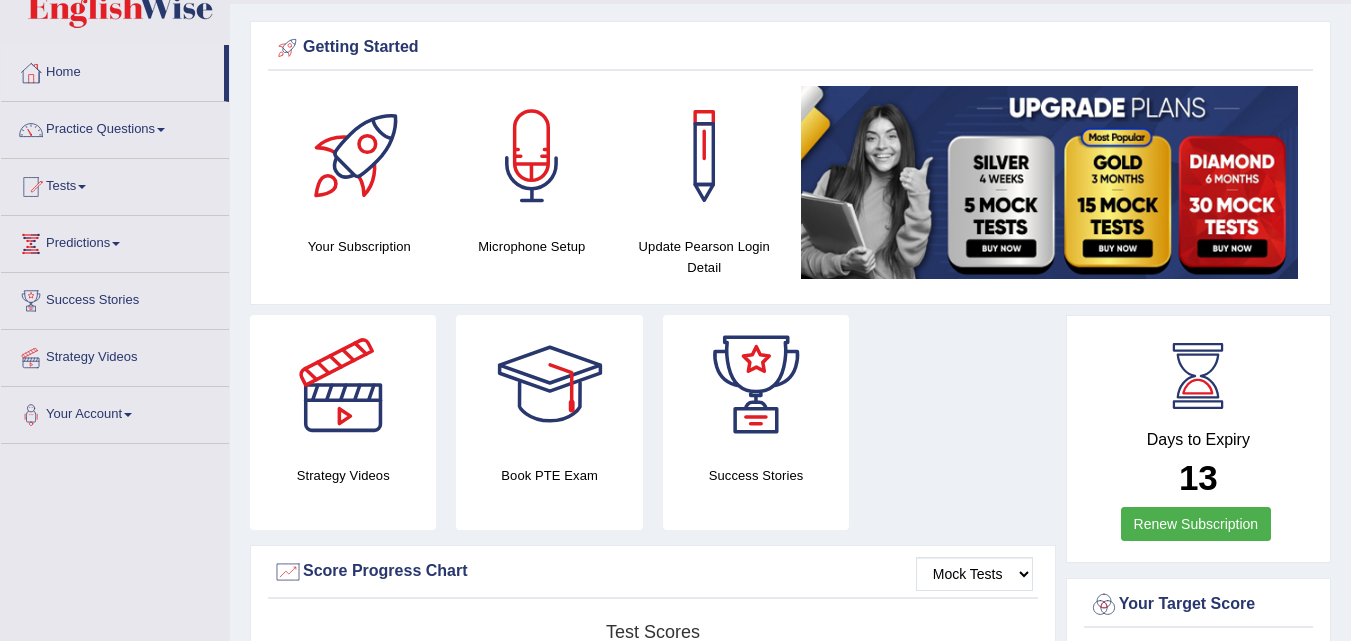 scroll, scrollTop: 0, scrollLeft: 0, axis: both 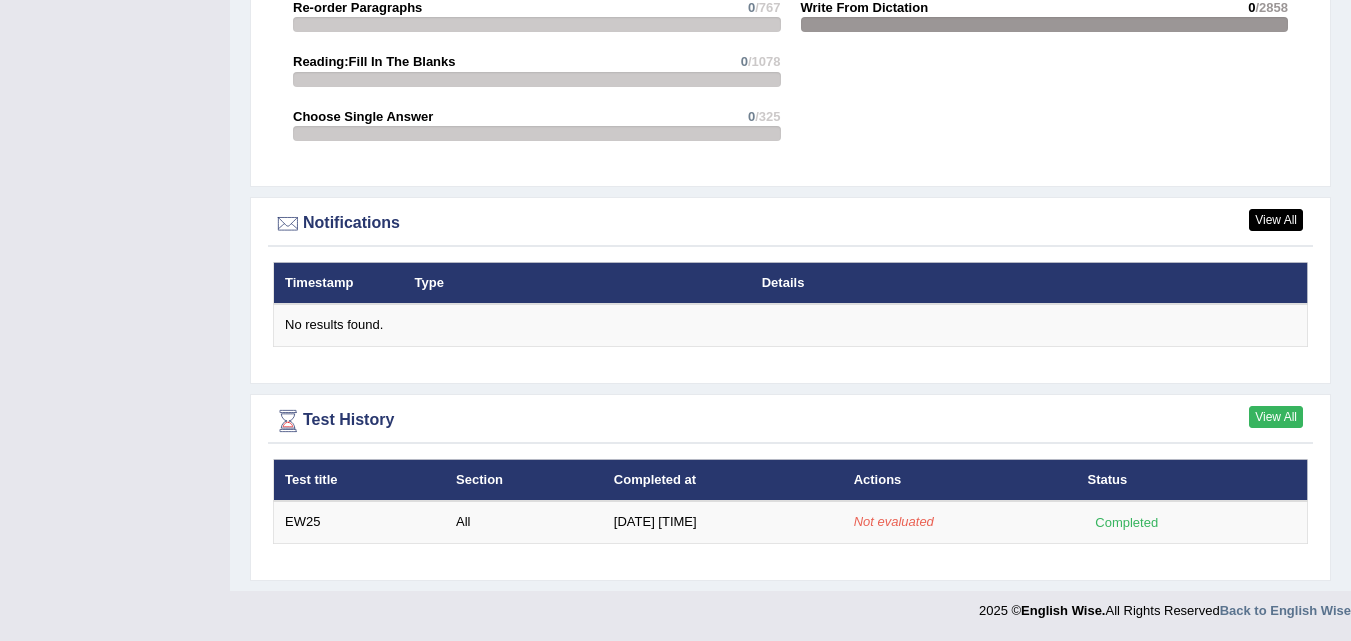 click on "View All" at bounding box center [1276, 417] 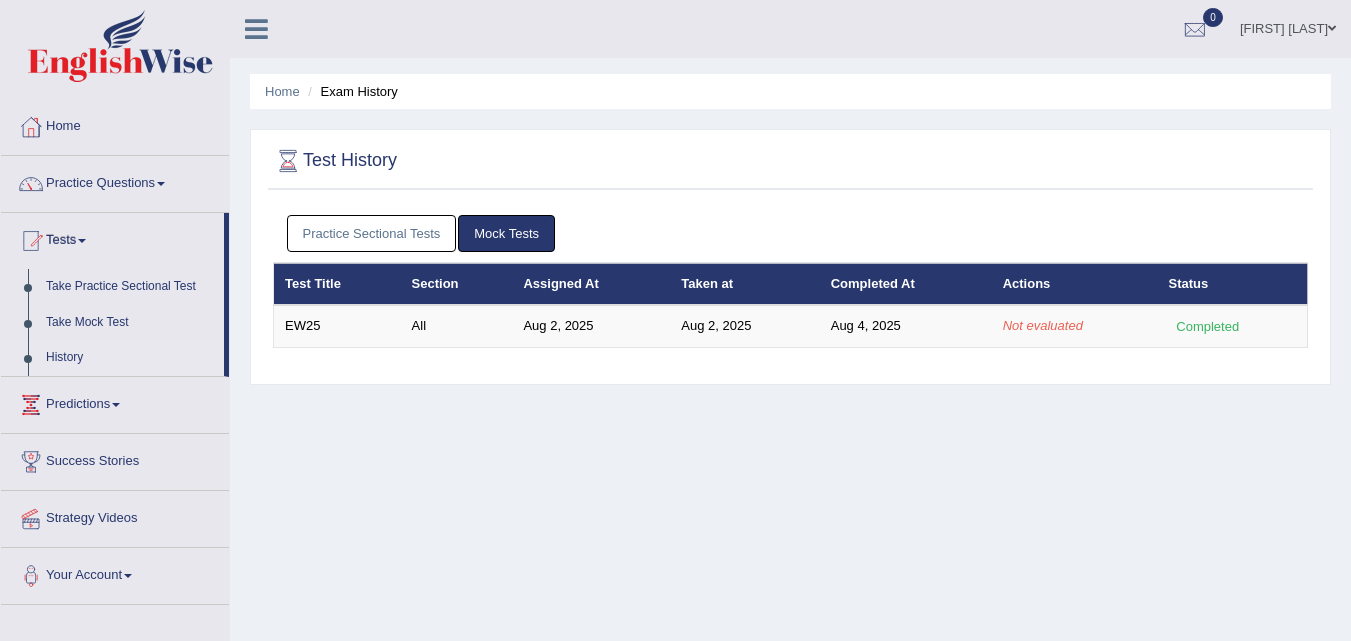 scroll, scrollTop: 0, scrollLeft: 0, axis: both 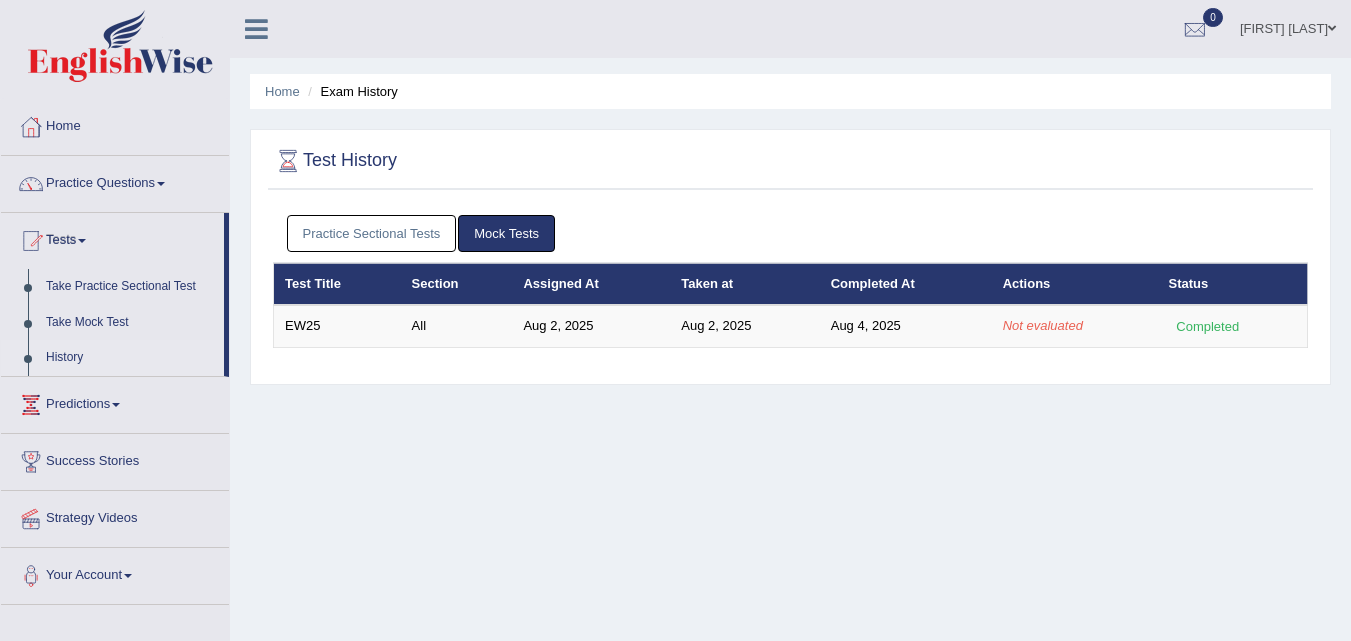 click on "Mock Tests" at bounding box center (506, 233) 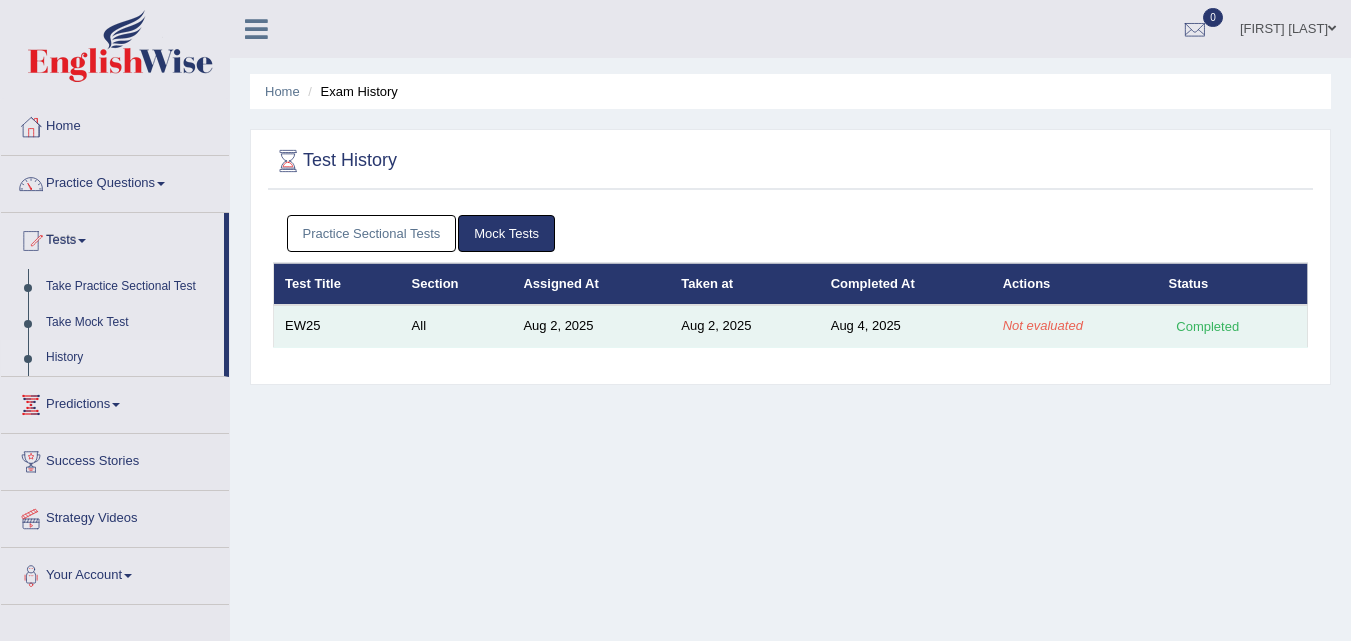 click on "All" at bounding box center [457, 326] 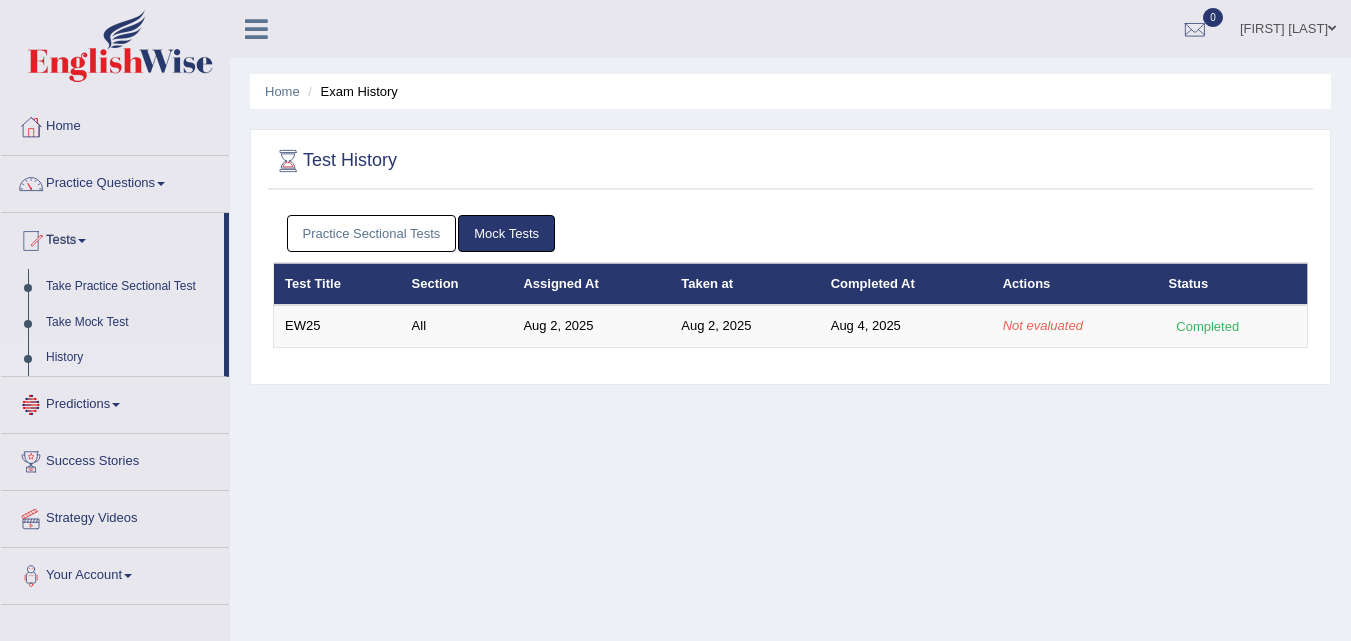 click on "Predictions" at bounding box center [115, 402] 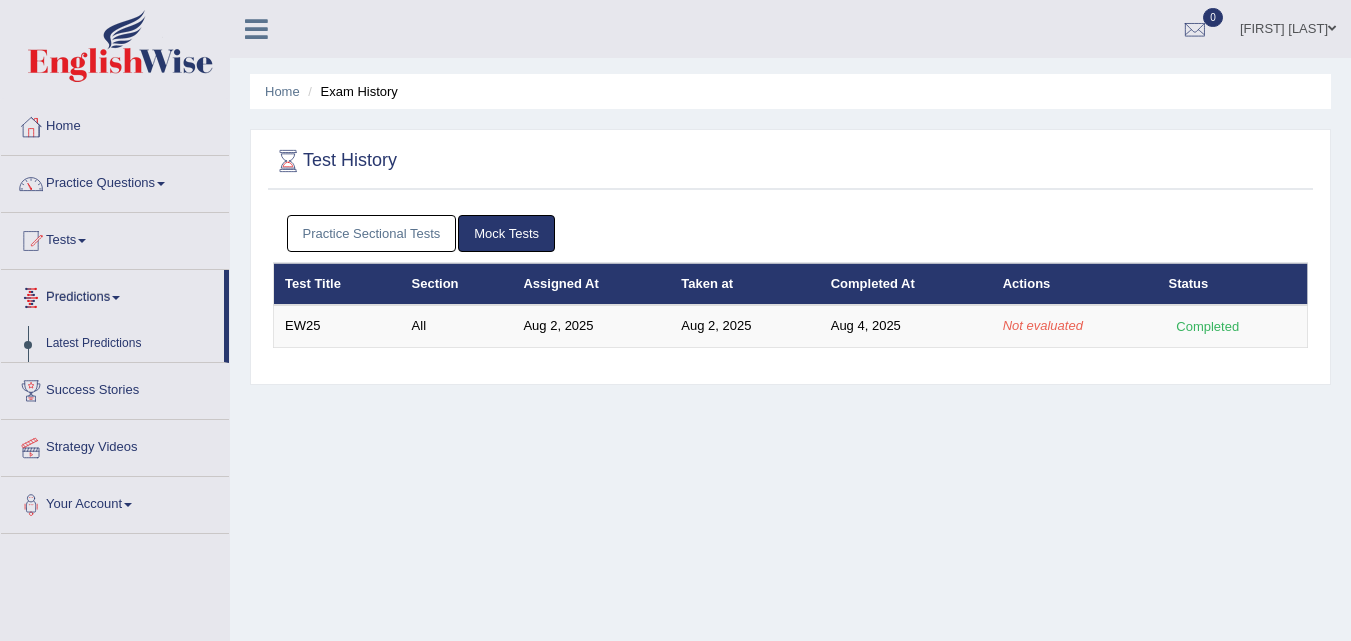 click on "Predictions" at bounding box center (112, 295) 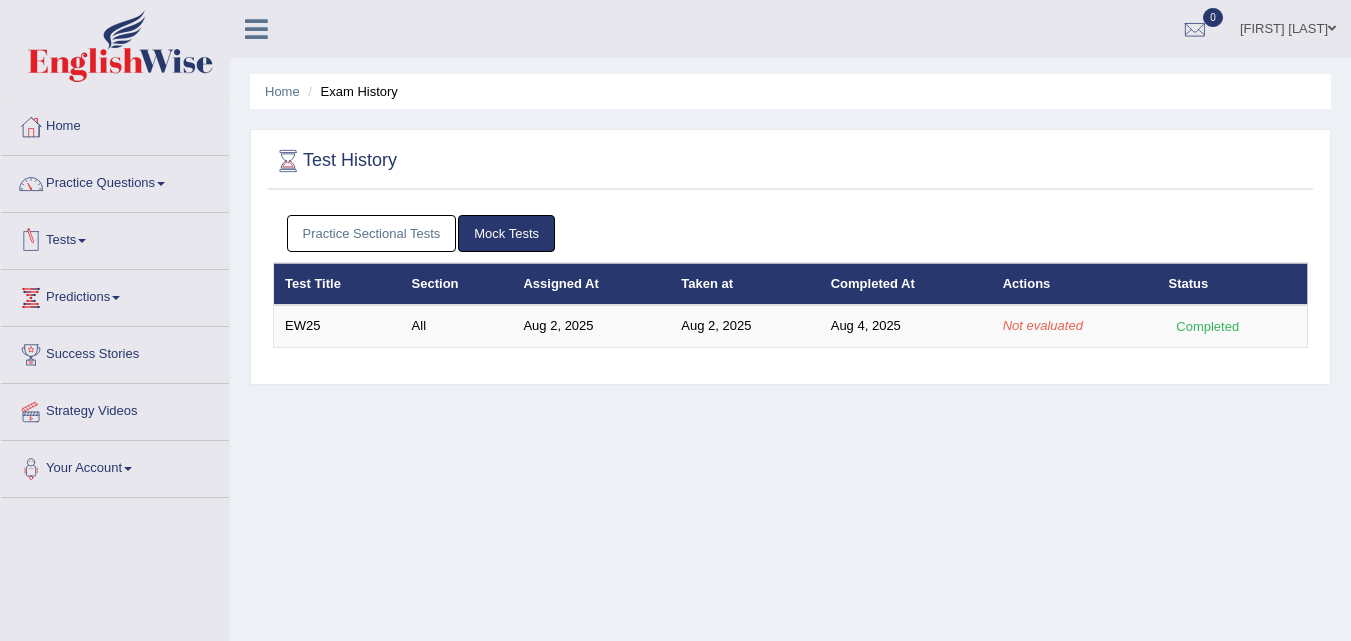 click at bounding box center (82, 241) 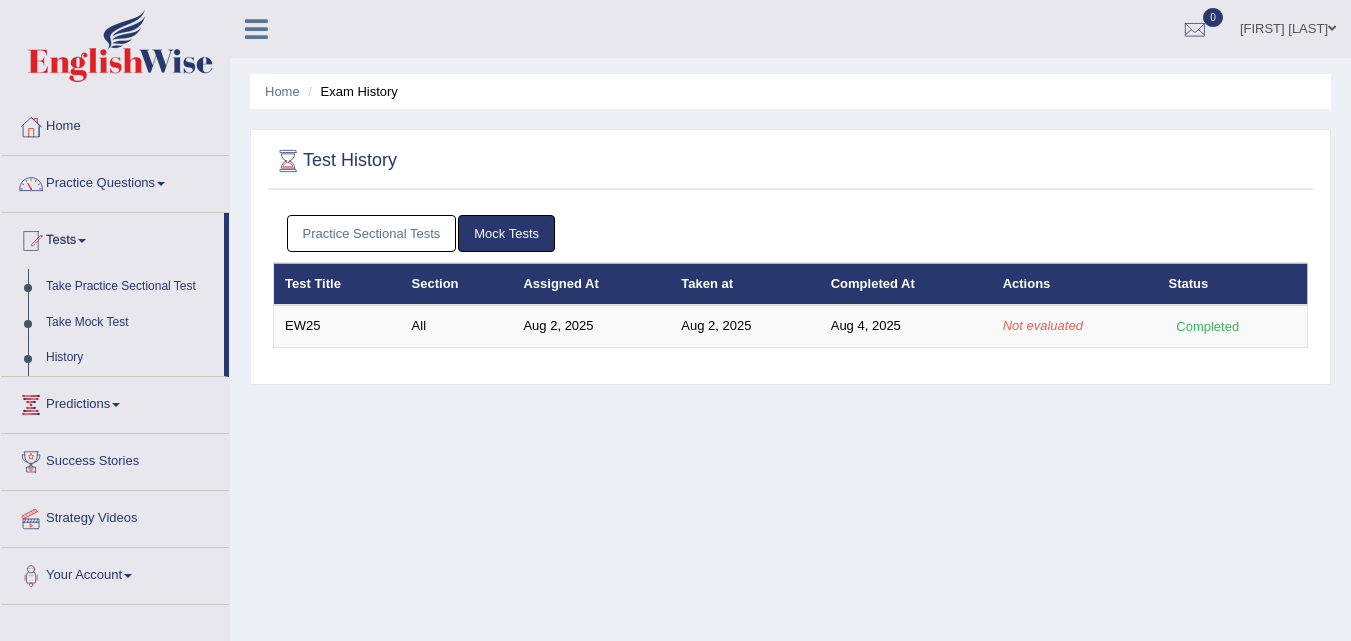 click on "History" at bounding box center [130, 358] 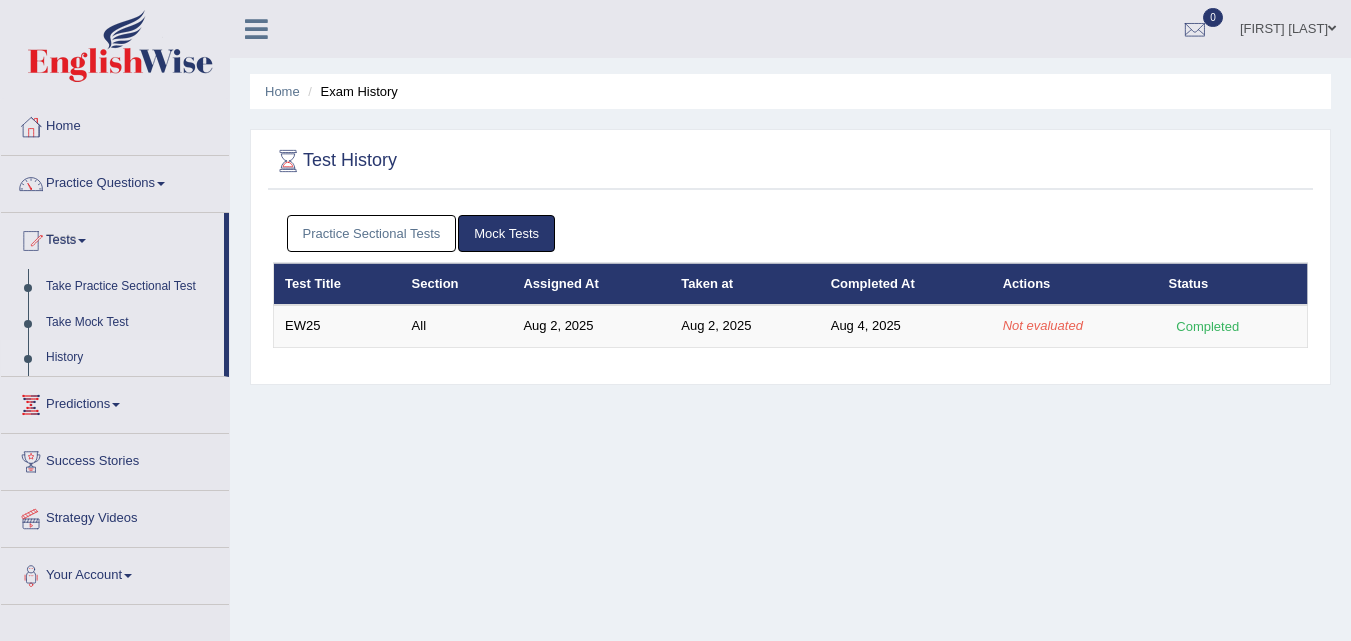 scroll, scrollTop: 0, scrollLeft: 0, axis: both 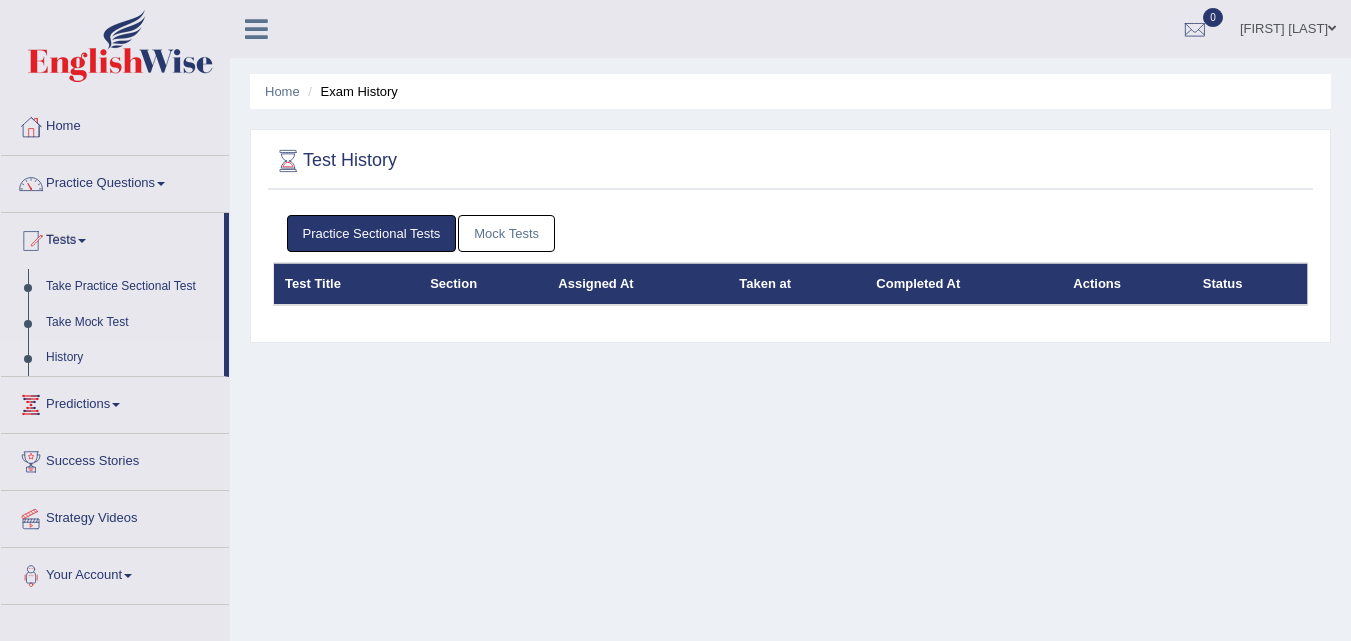 click on "Mock Tests" at bounding box center (506, 233) 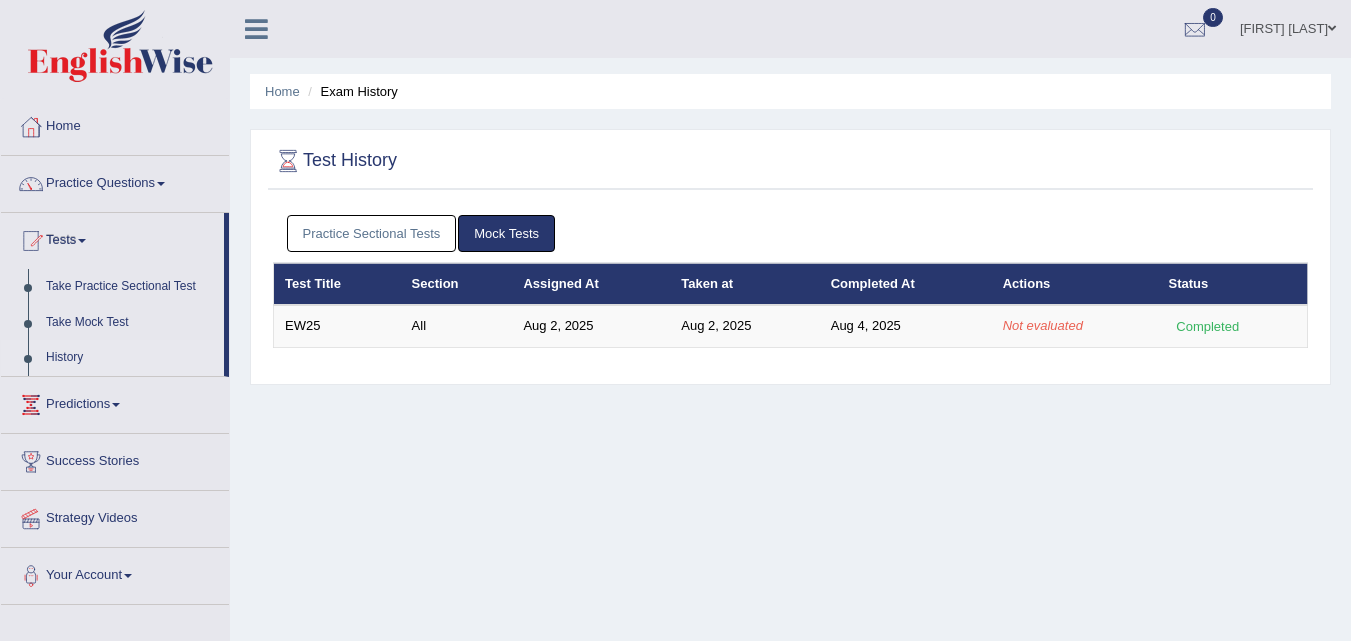 scroll, scrollTop: 0, scrollLeft: 0, axis: both 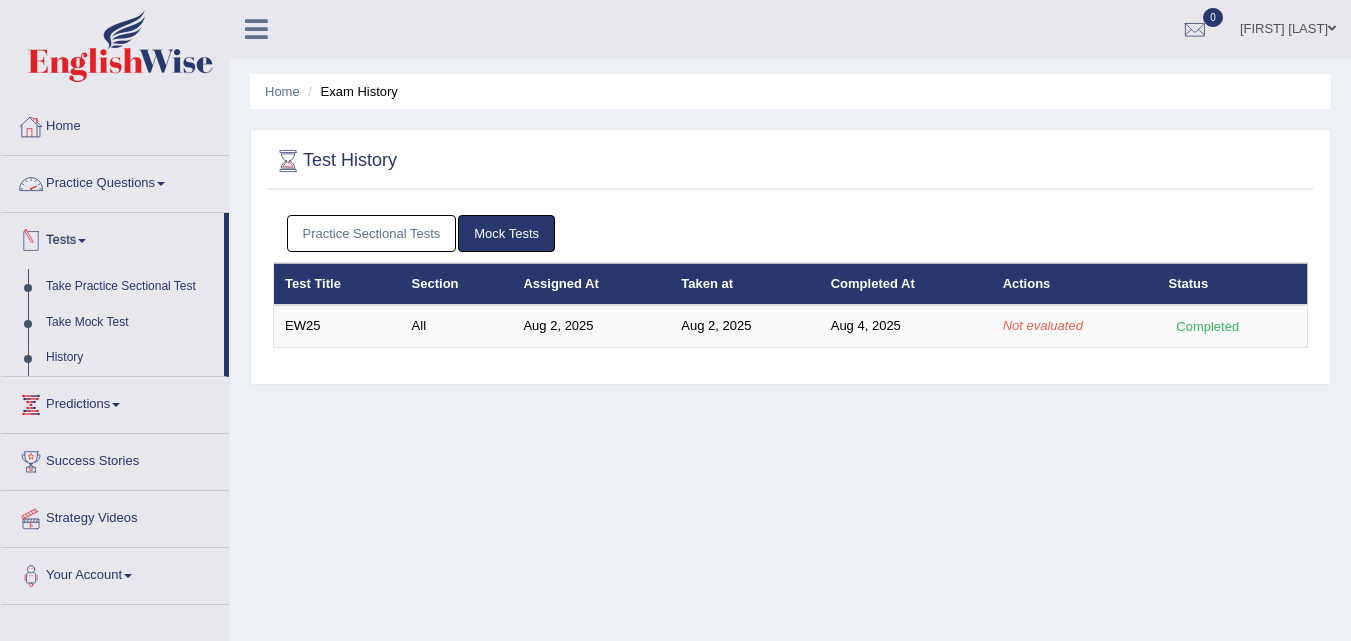 click on "Tests" at bounding box center (112, 238) 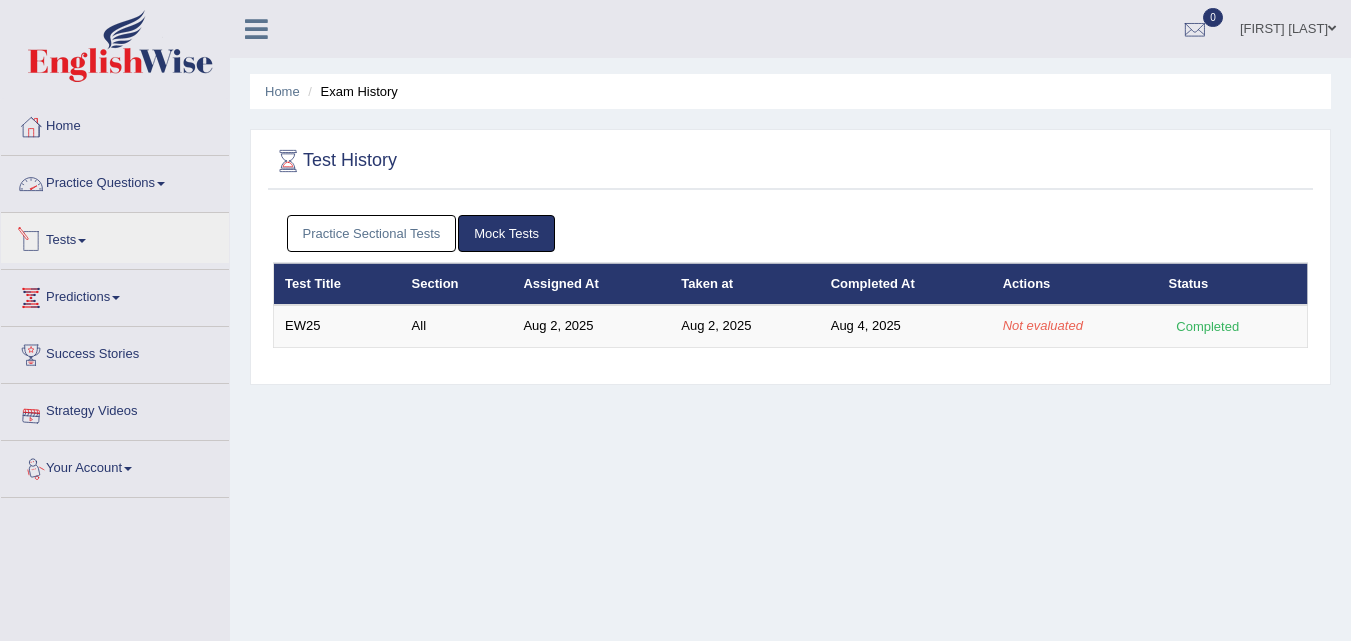 click on "Practice Questions" at bounding box center (115, 181) 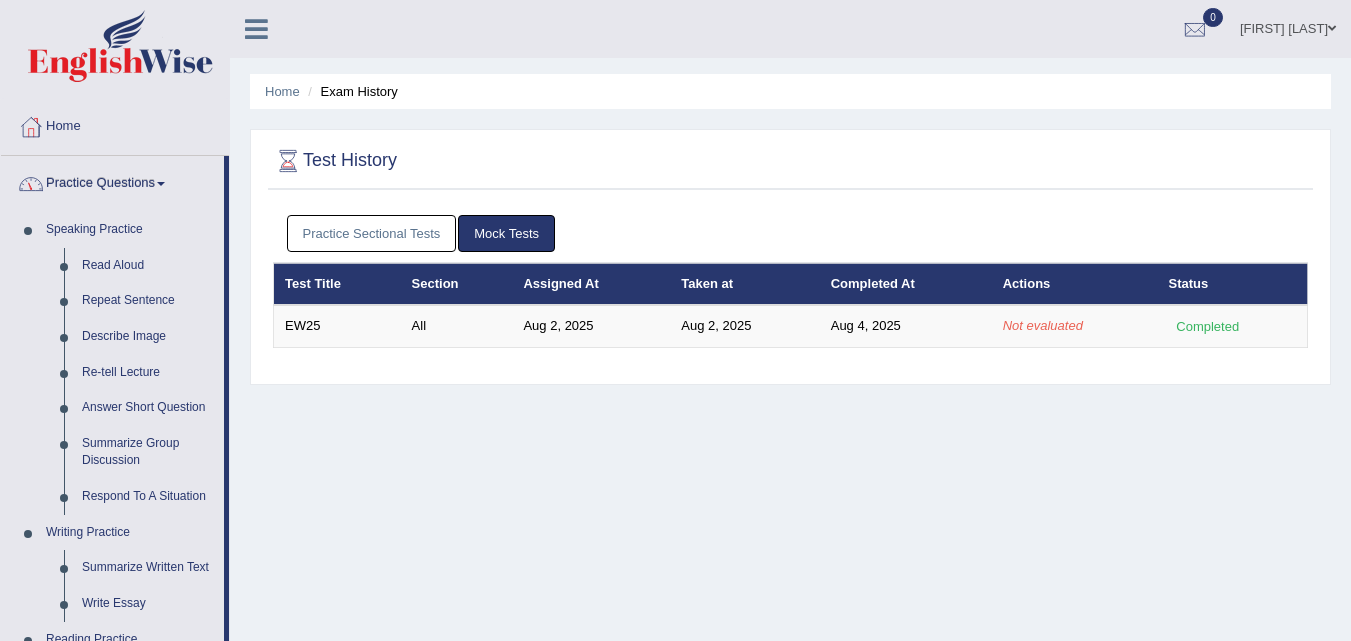click on "Practice Questions" at bounding box center (112, 181) 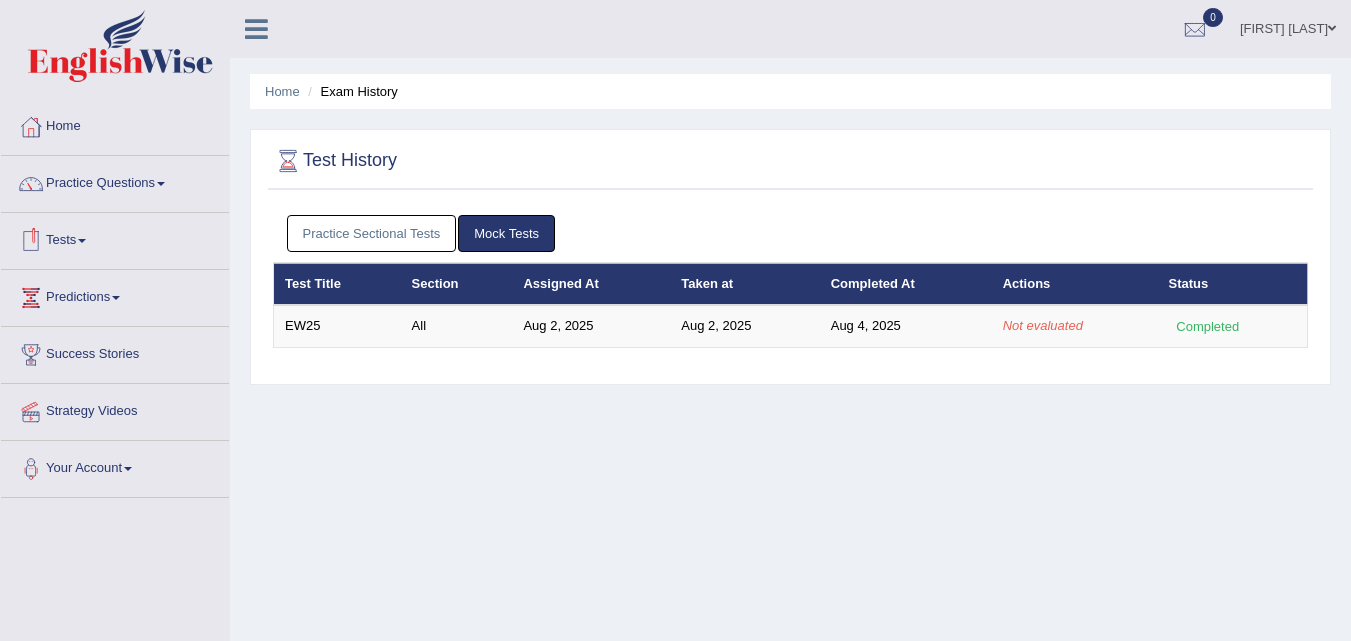 click on "Tests" at bounding box center (115, 238) 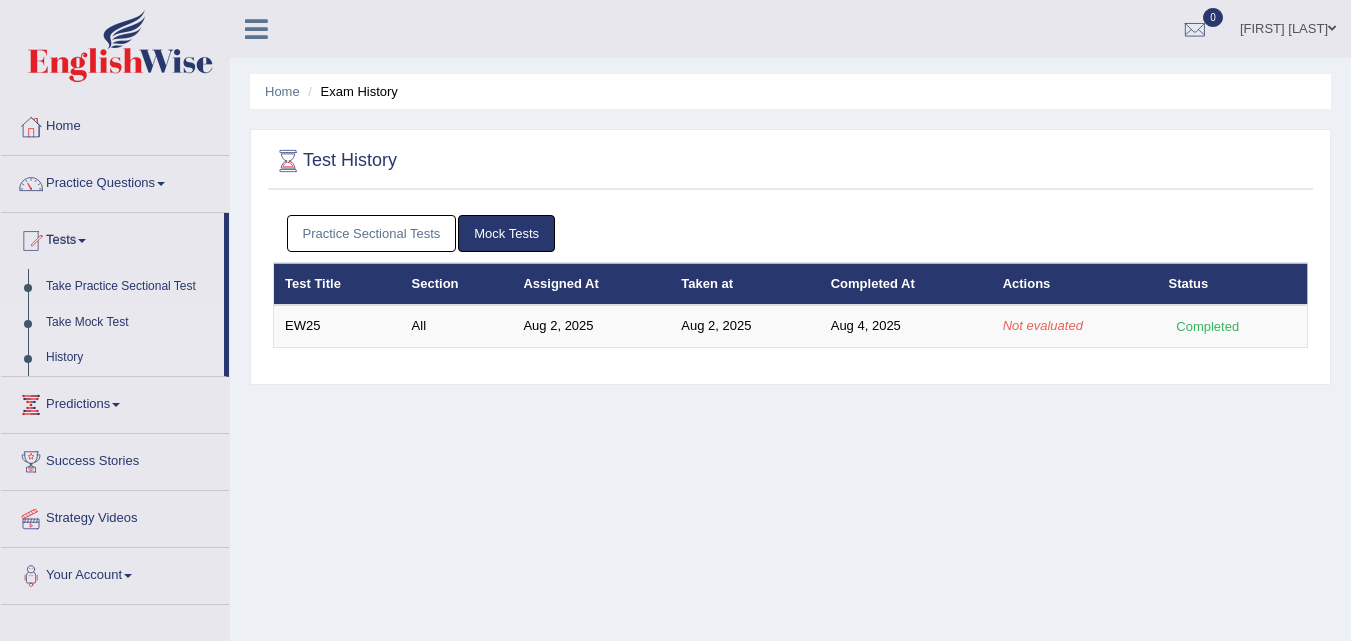 click on "Take Mock Test" at bounding box center [130, 323] 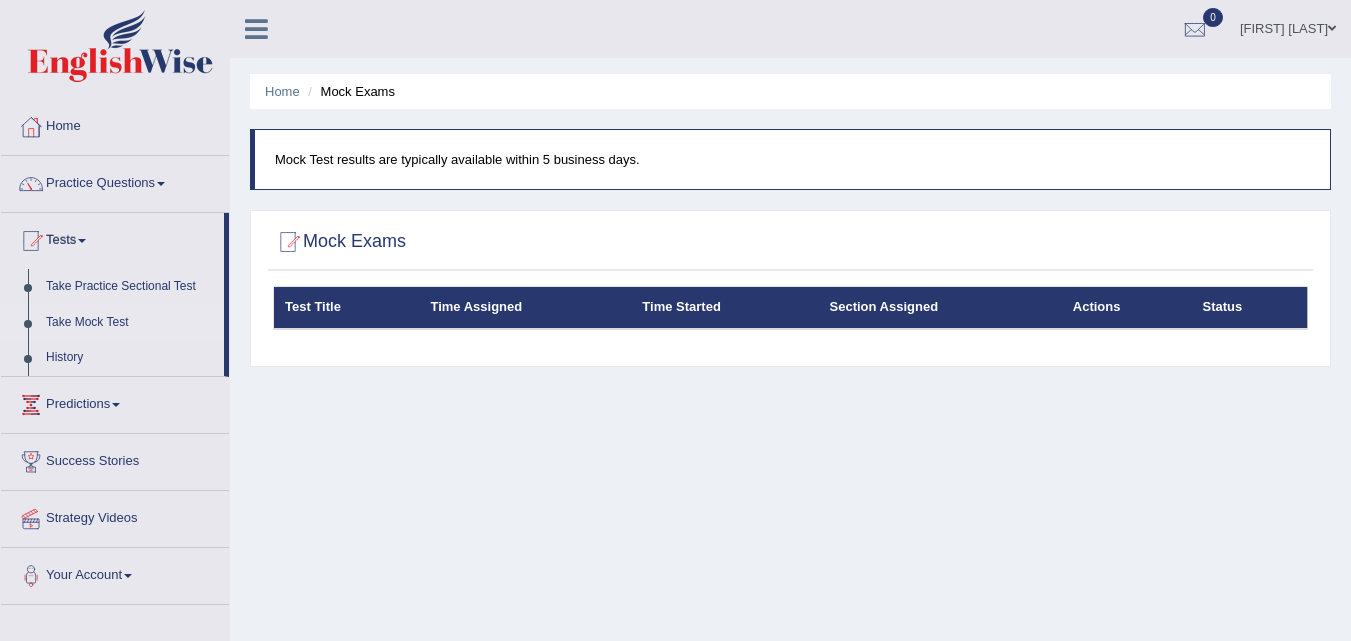 scroll, scrollTop: 0, scrollLeft: 0, axis: both 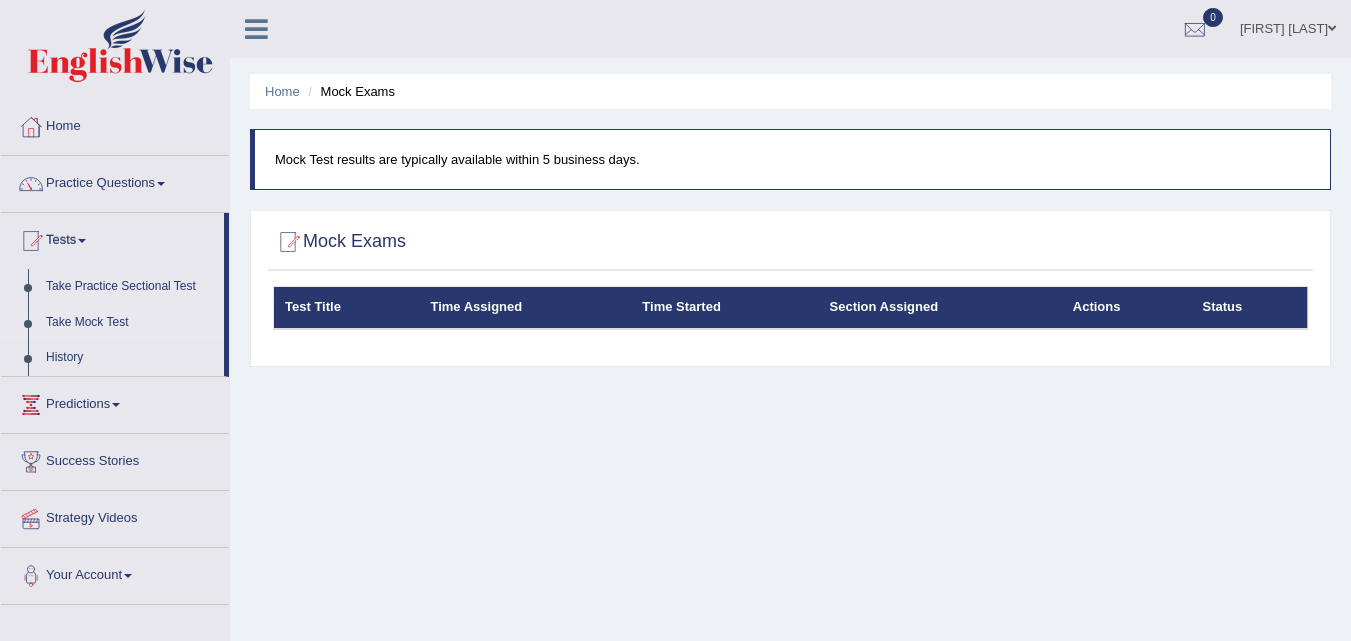 click on "Manisha Monsi" at bounding box center [1288, 26] 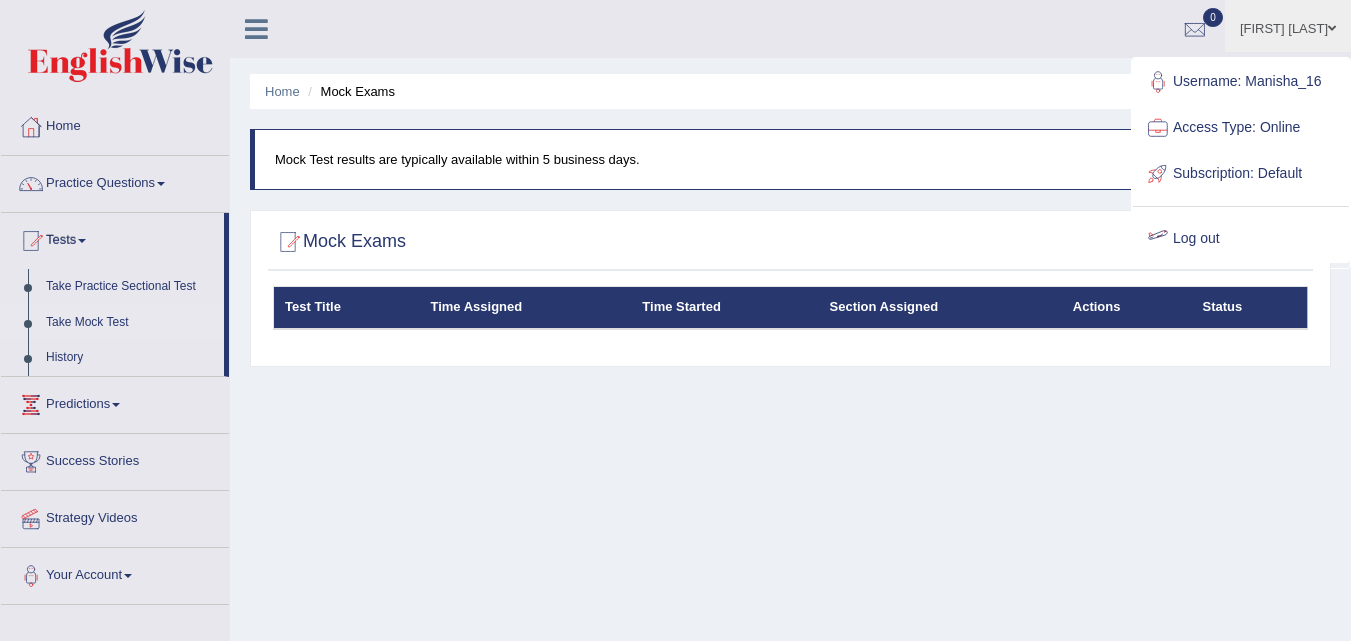 click on "Home
Mock Exams
Mock Test results are typically available within 5 business days.
Mock Exams
Test Title Time Assigned Time Started Section Assigned Actions Status" at bounding box center (790, 500) 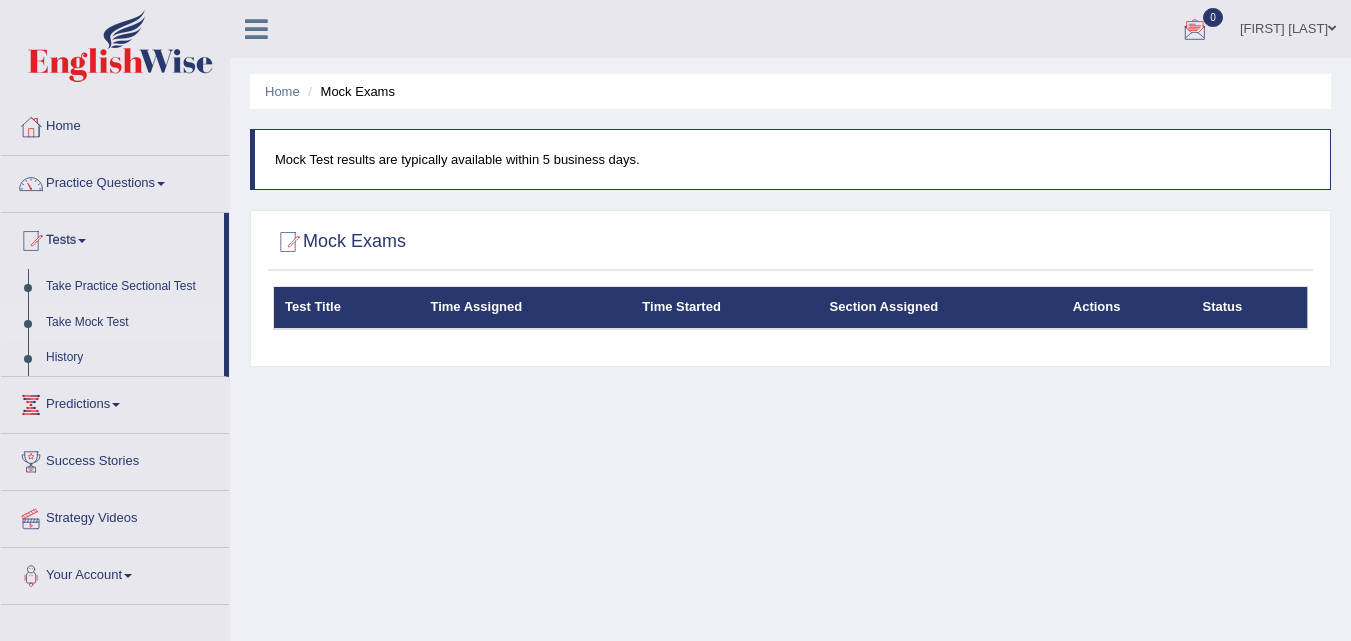 click on "Manisha Monsi" at bounding box center (1288, 26) 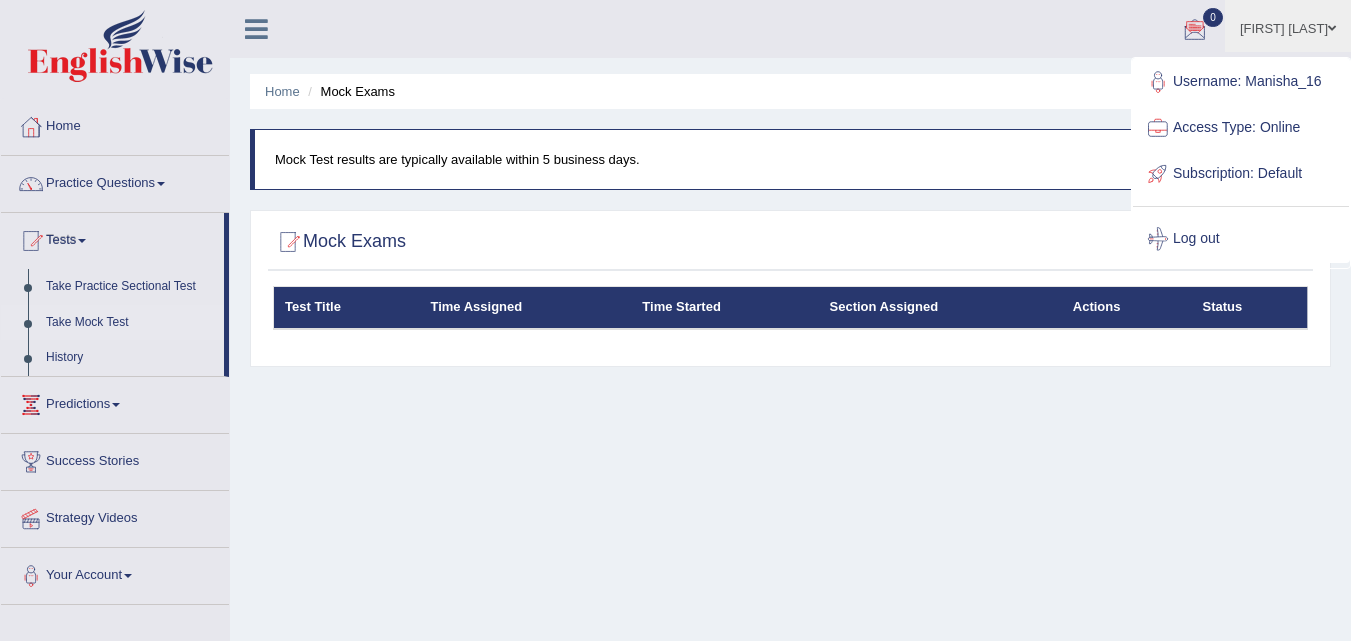 click on "Log out" at bounding box center [1241, 239] 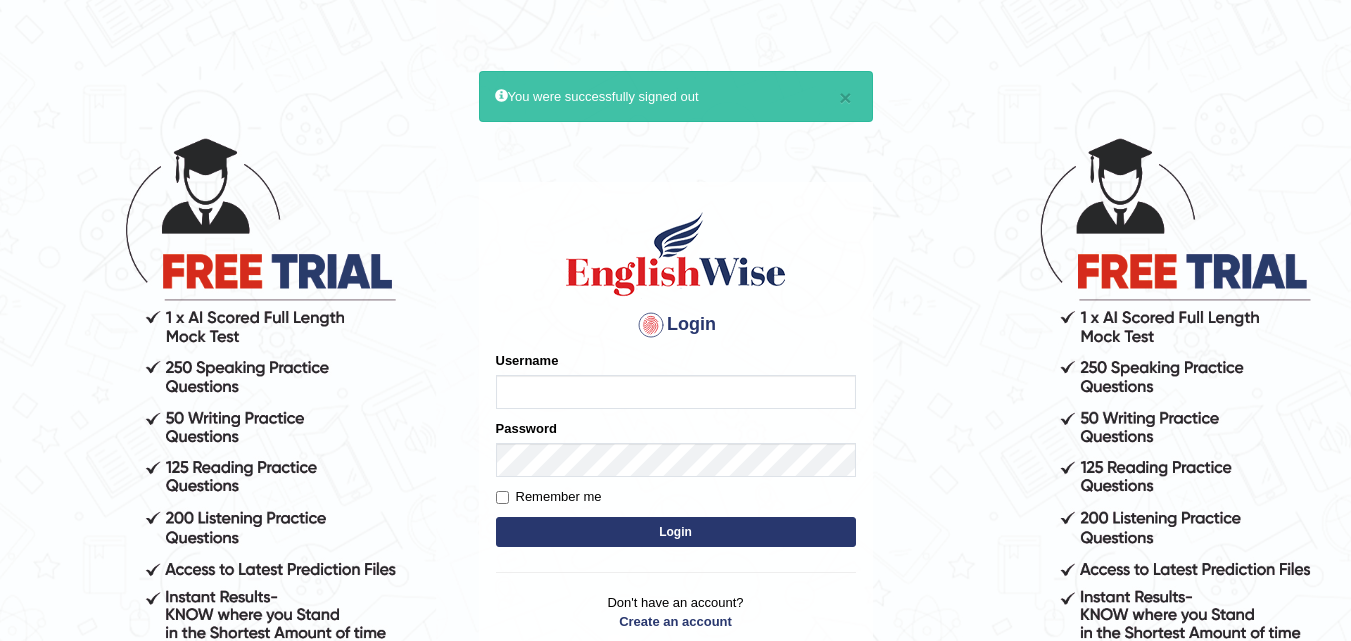scroll, scrollTop: 0, scrollLeft: 0, axis: both 